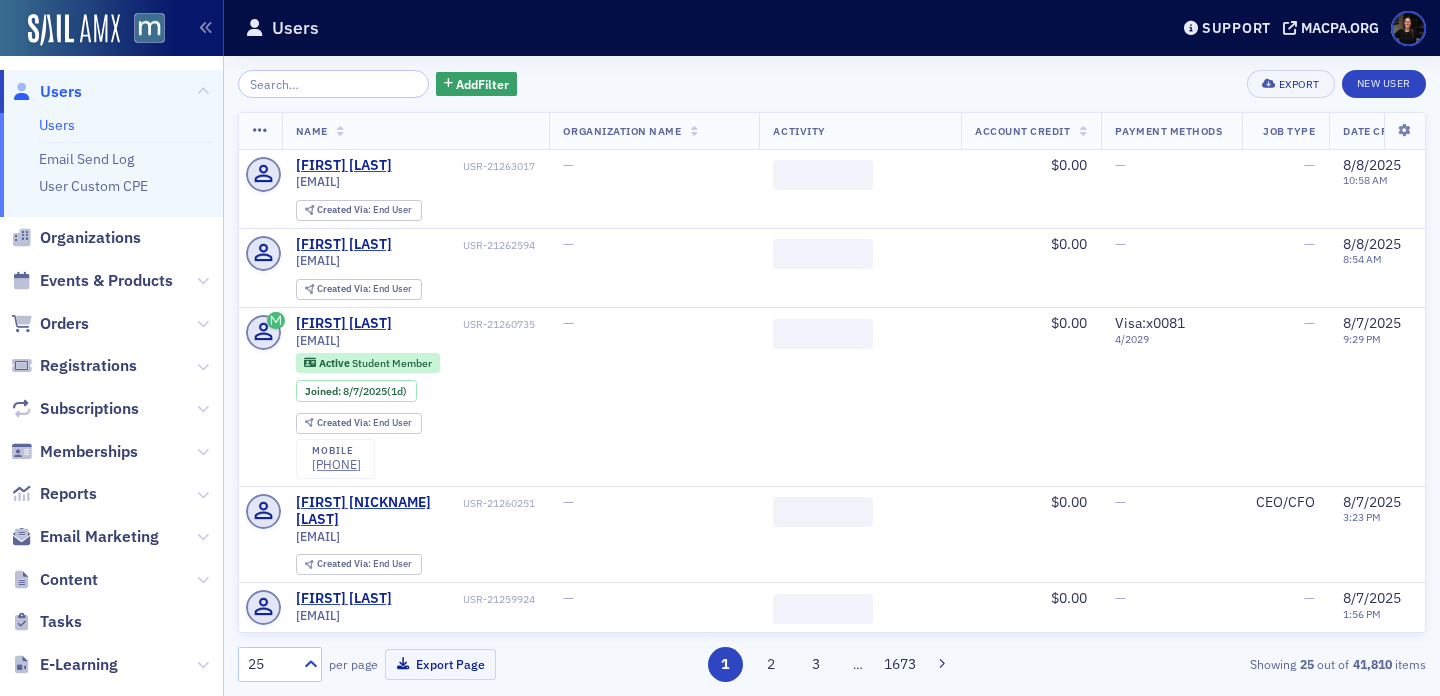 scroll, scrollTop: 0, scrollLeft: 0, axis: both 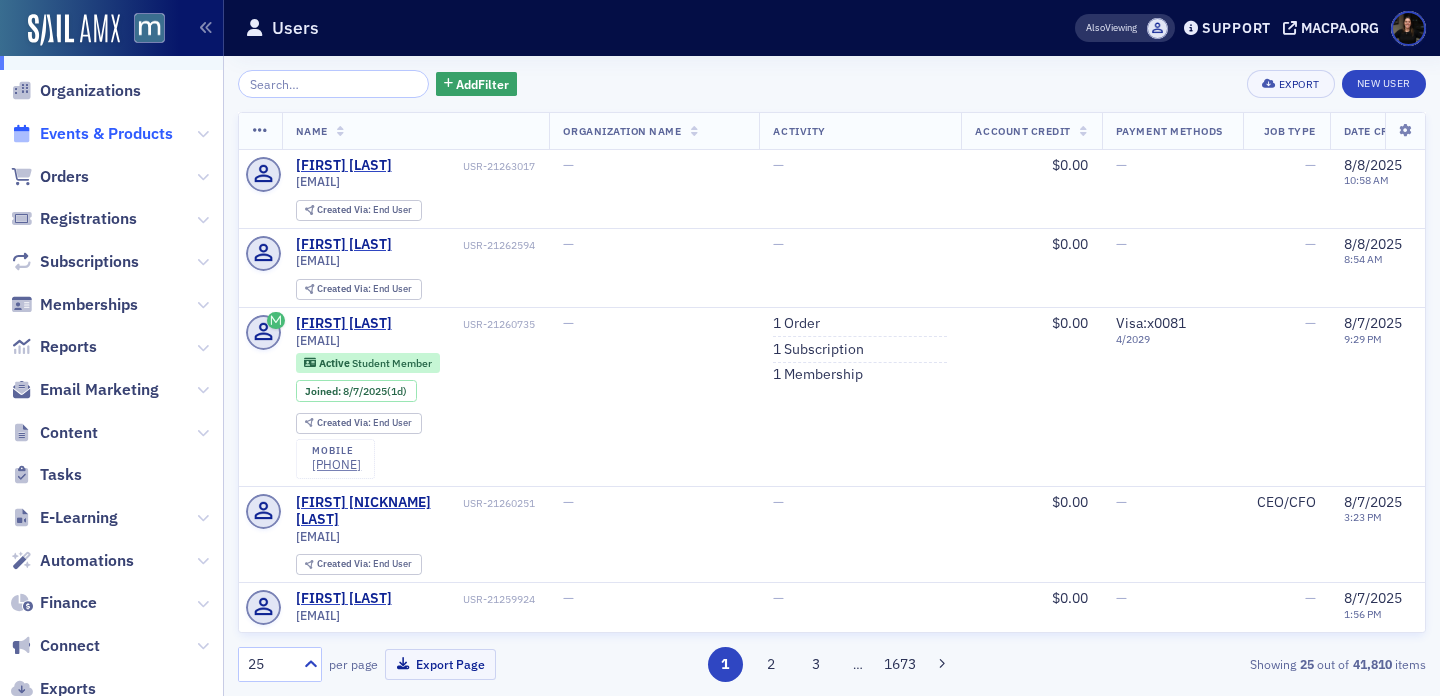 click on "Events & Products" 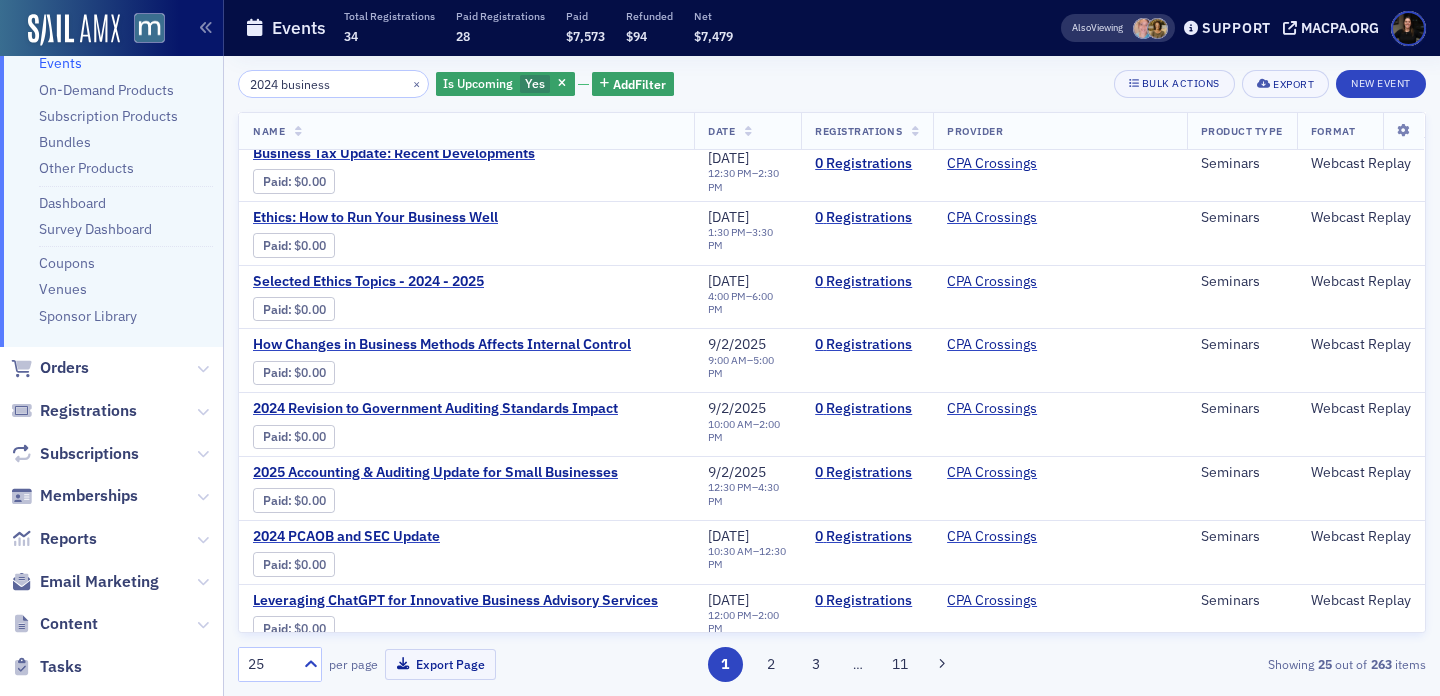scroll, scrollTop: 1164, scrollLeft: 0, axis: vertical 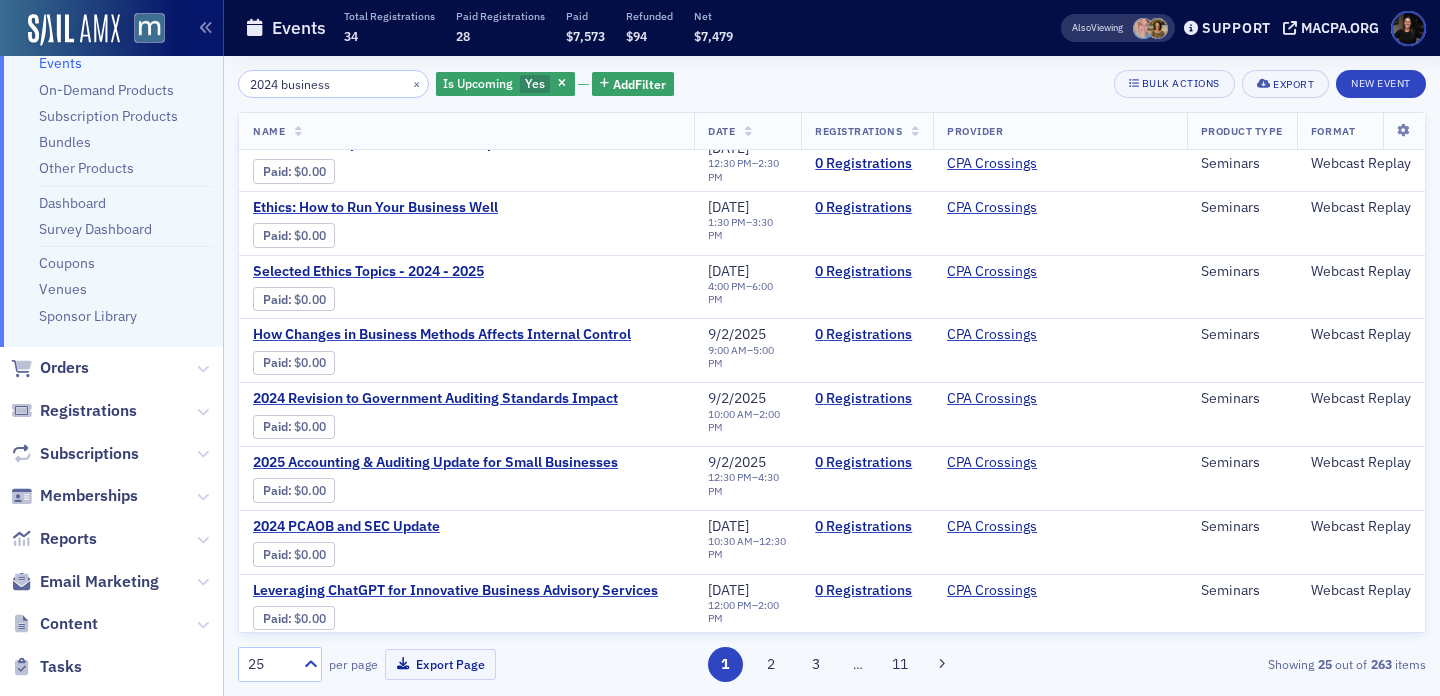 click on "2024 business" 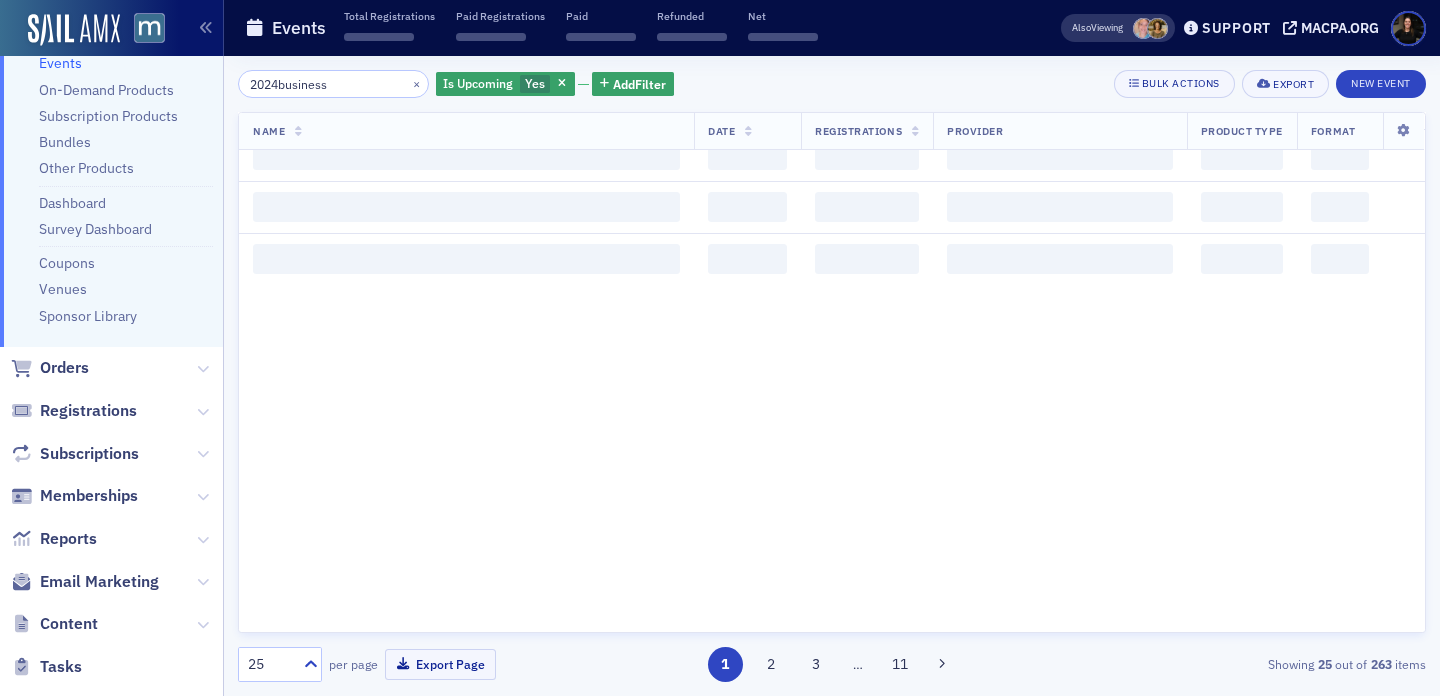 scroll, scrollTop: 1164, scrollLeft: 0, axis: vertical 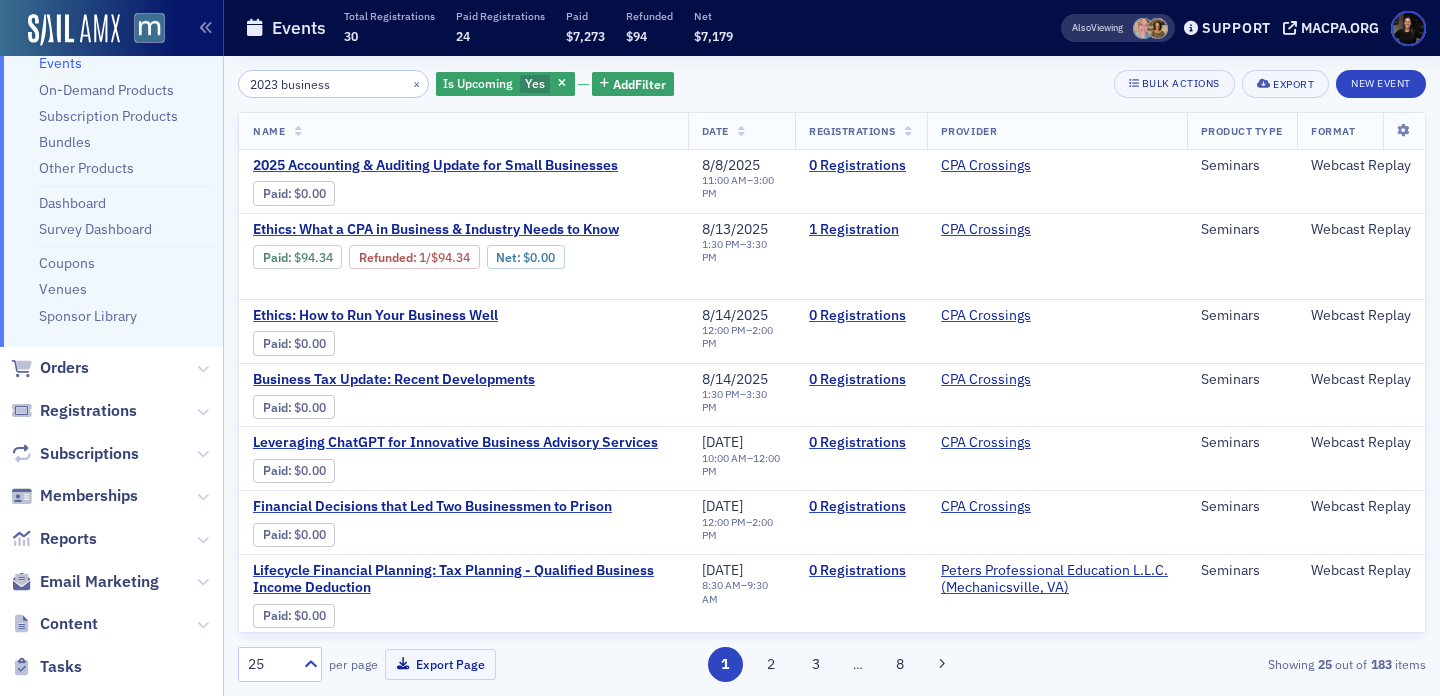 click on "2023 business" 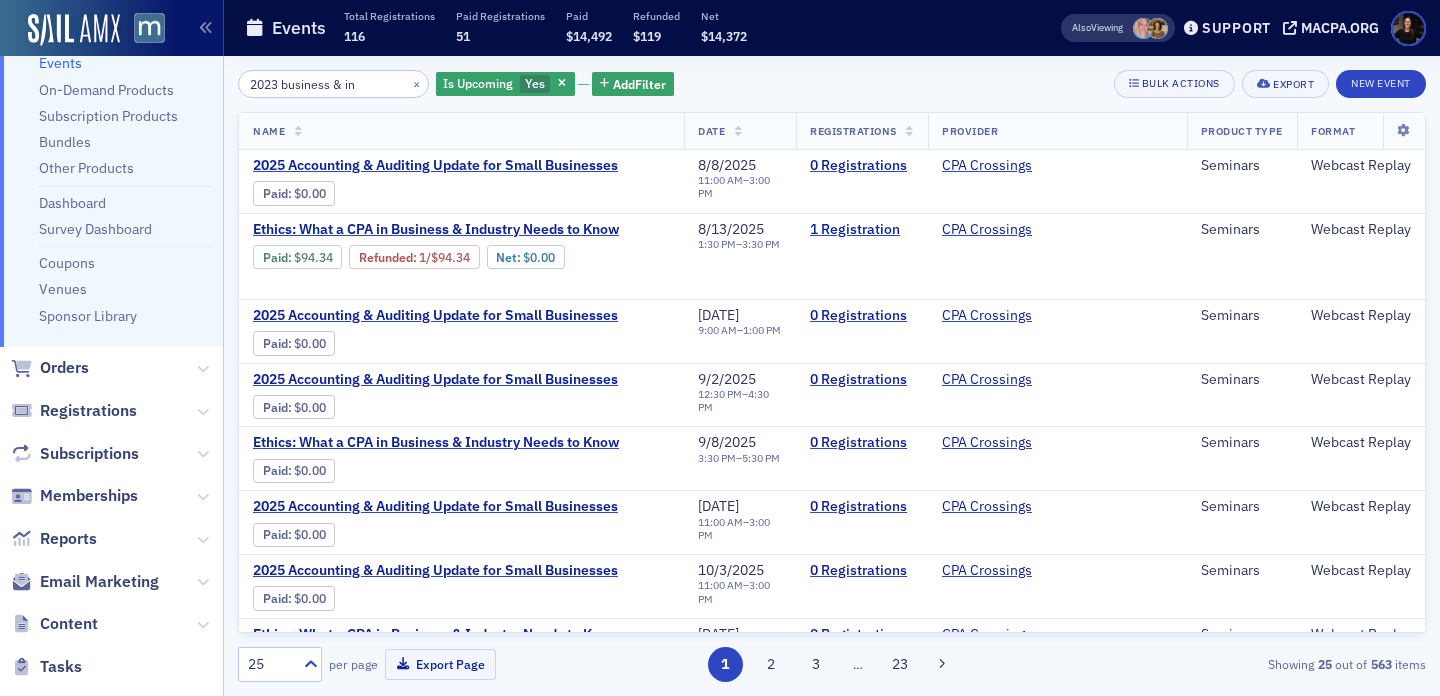drag, startPoint x: 284, startPoint y: 86, endPoint x: 202, endPoint y: 83, distance: 82.05486 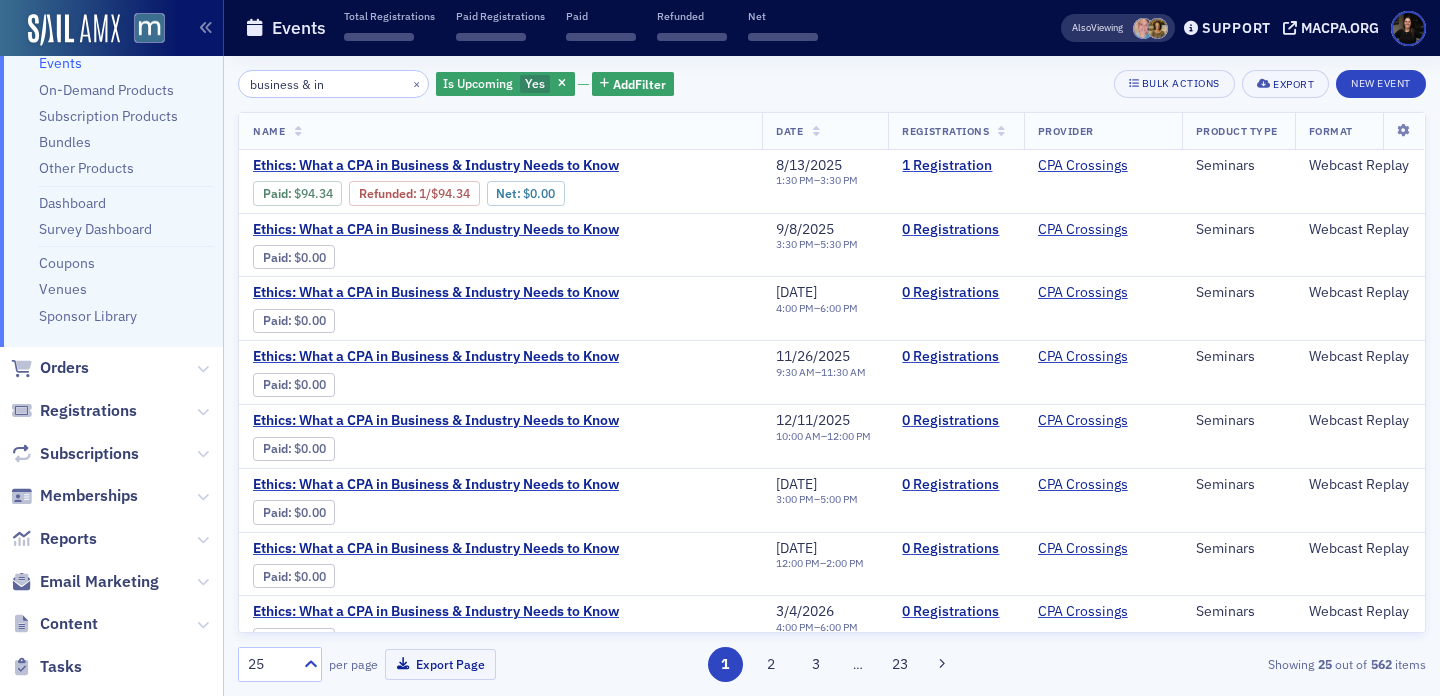 click on "business & in" 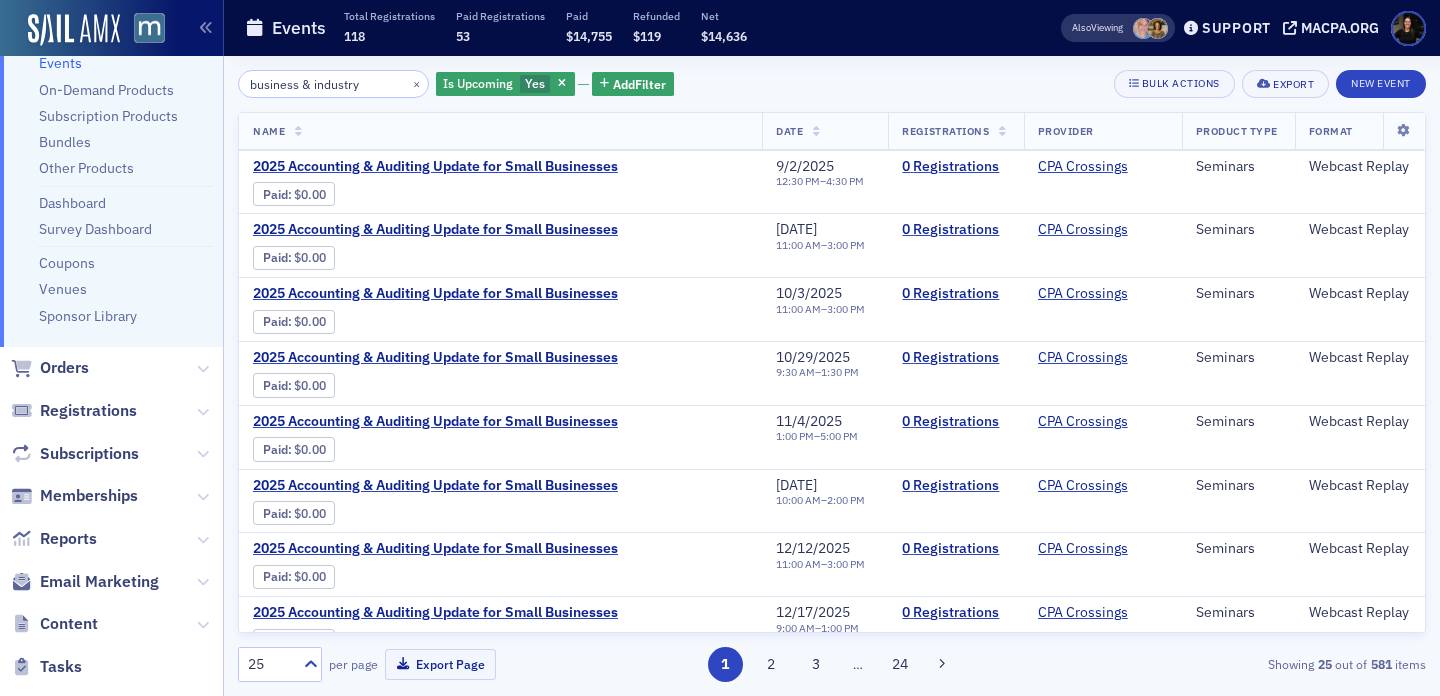 scroll, scrollTop: 773, scrollLeft: 0, axis: vertical 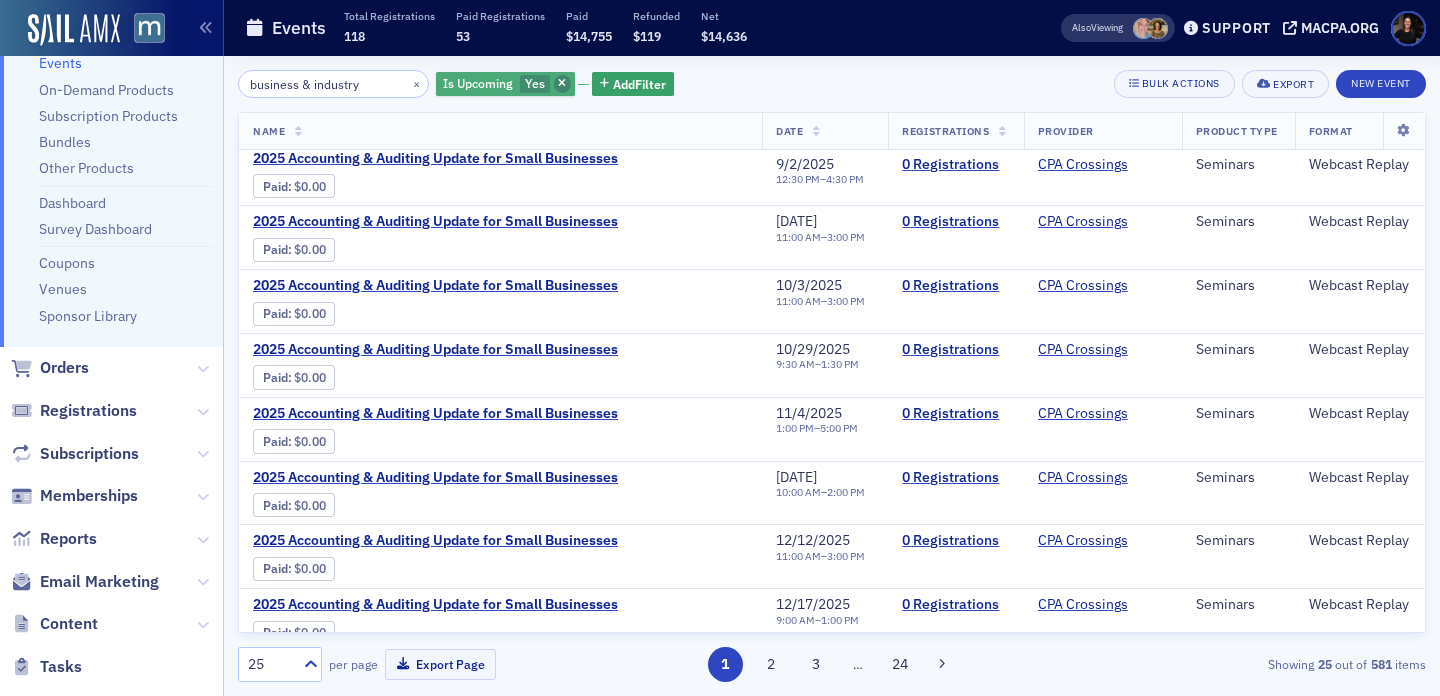 click 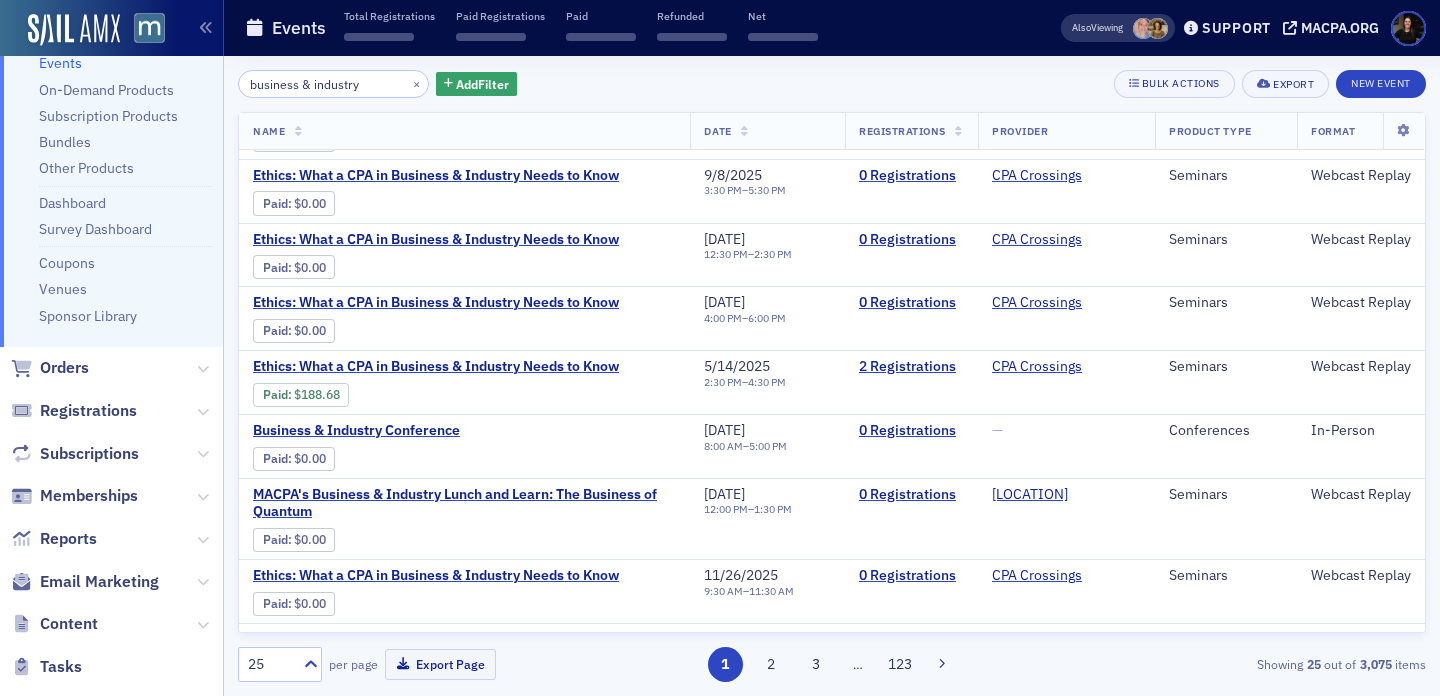 scroll, scrollTop: 0, scrollLeft: 0, axis: both 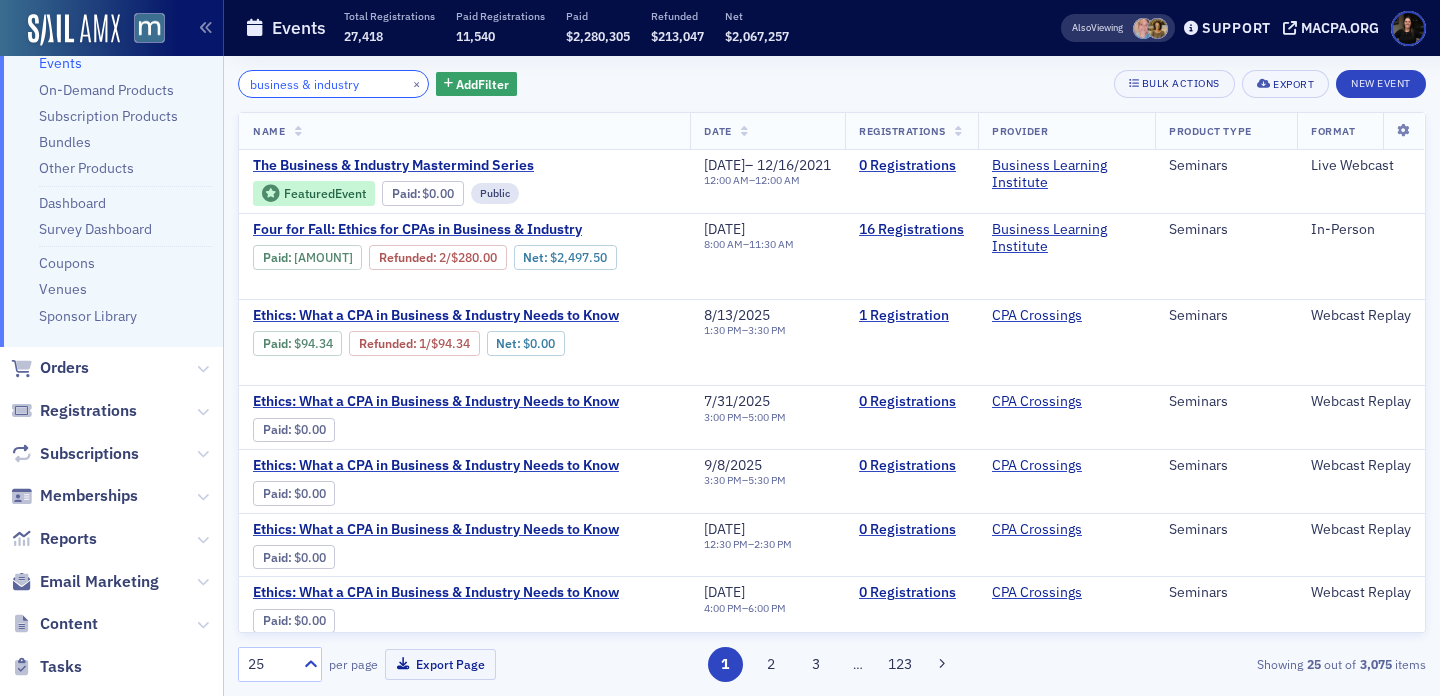 click on "business & industry" 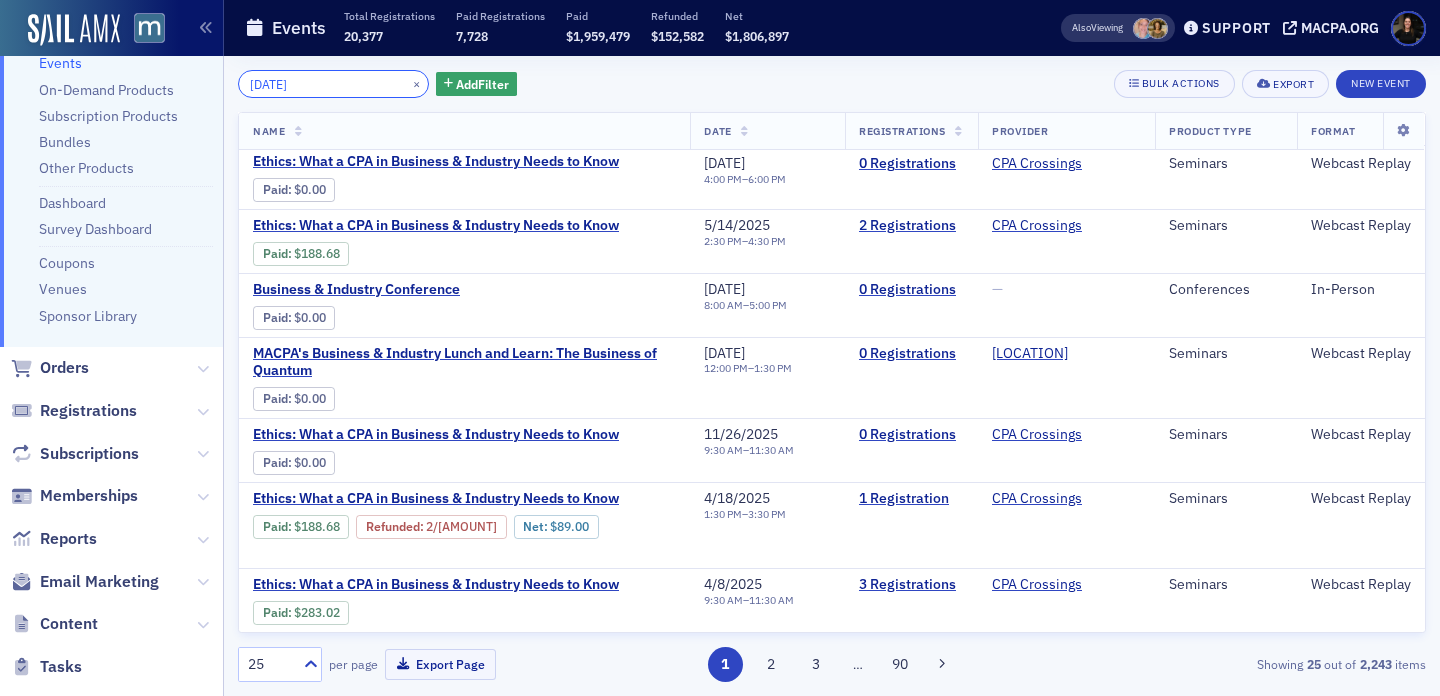 scroll, scrollTop: 461, scrollLeft: 0, axis: vertical 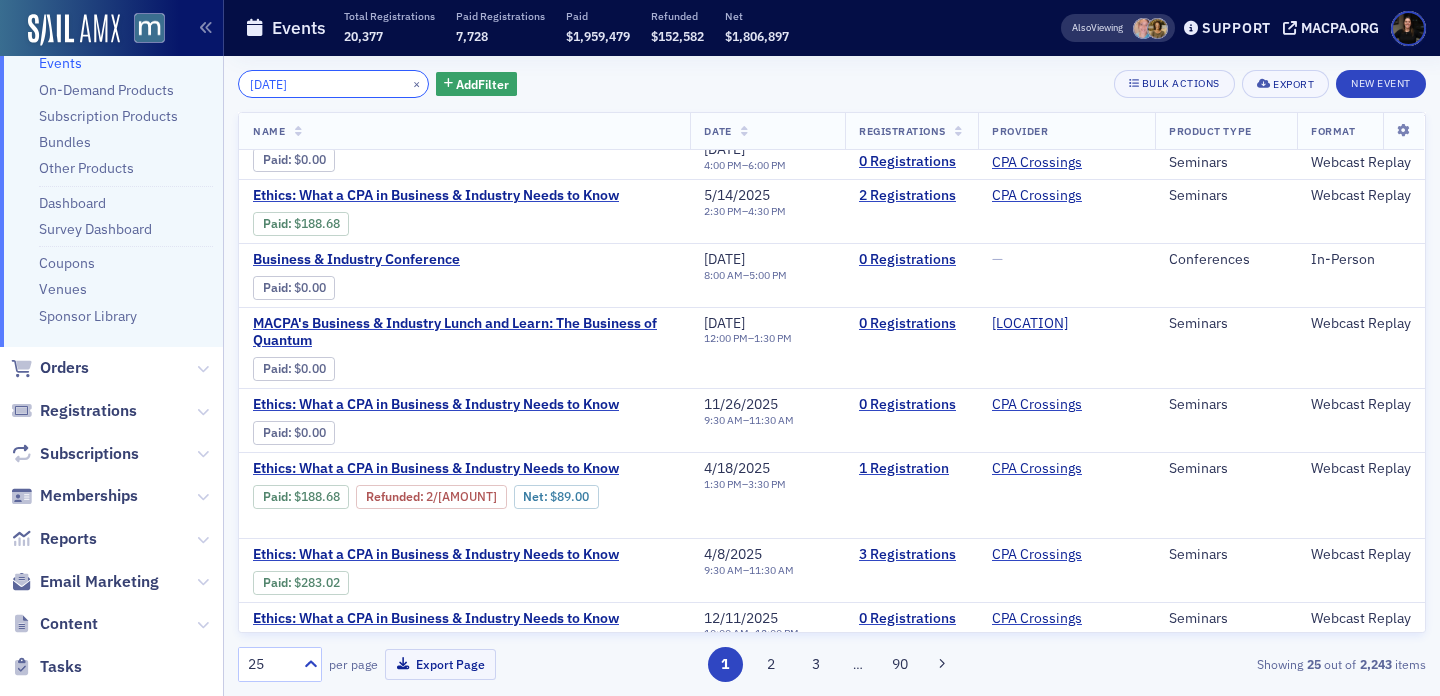 drag, startPoint x: 279, startPoint y: 81, endPoint x: 216, endPoint y: 69, distance: 64.132675 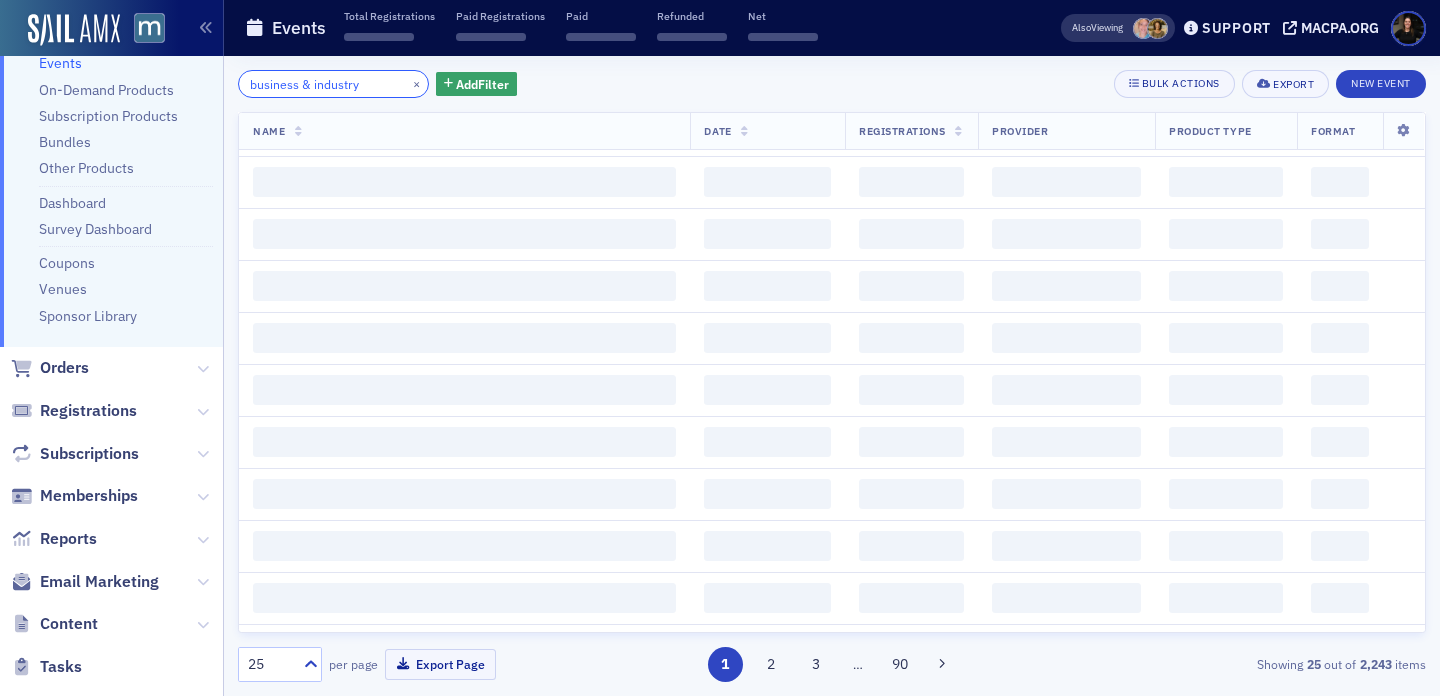 type on "business & industry" 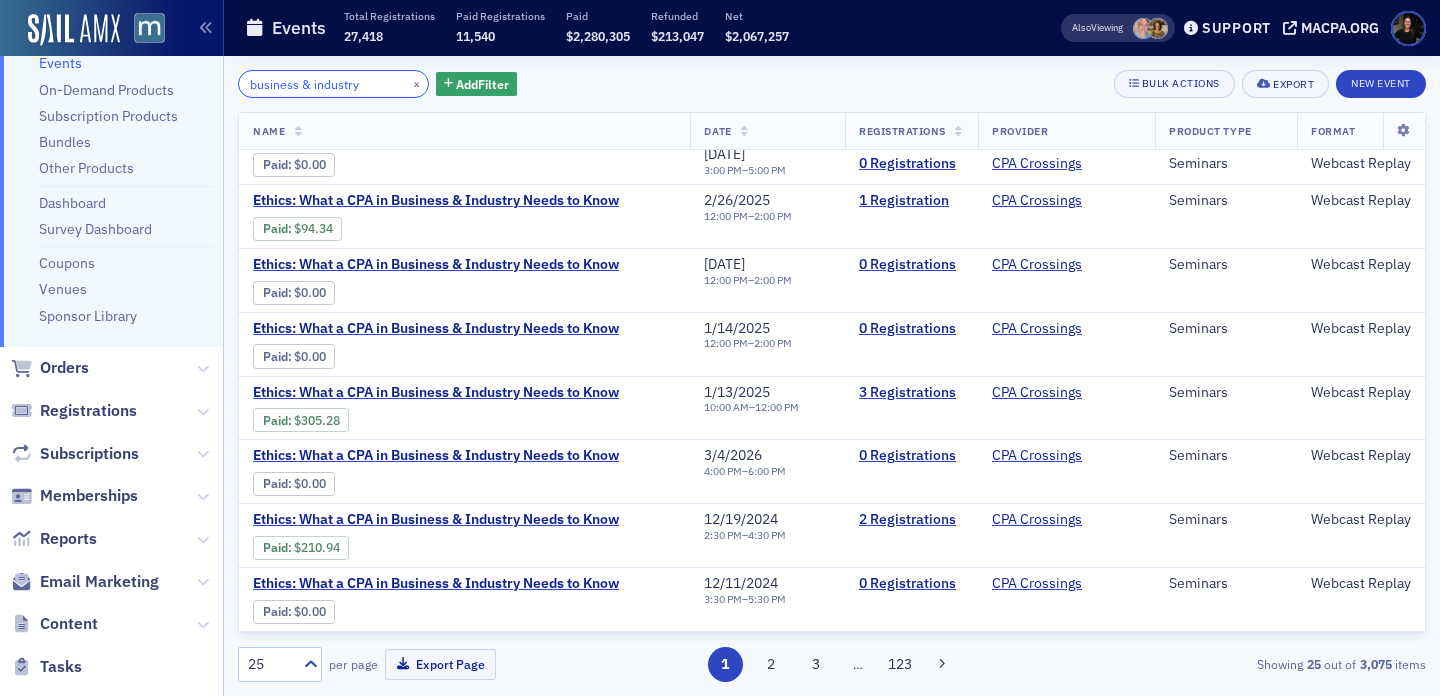 scroll, scrollTop: 1236, scrollLeft: 0, axis: vertical 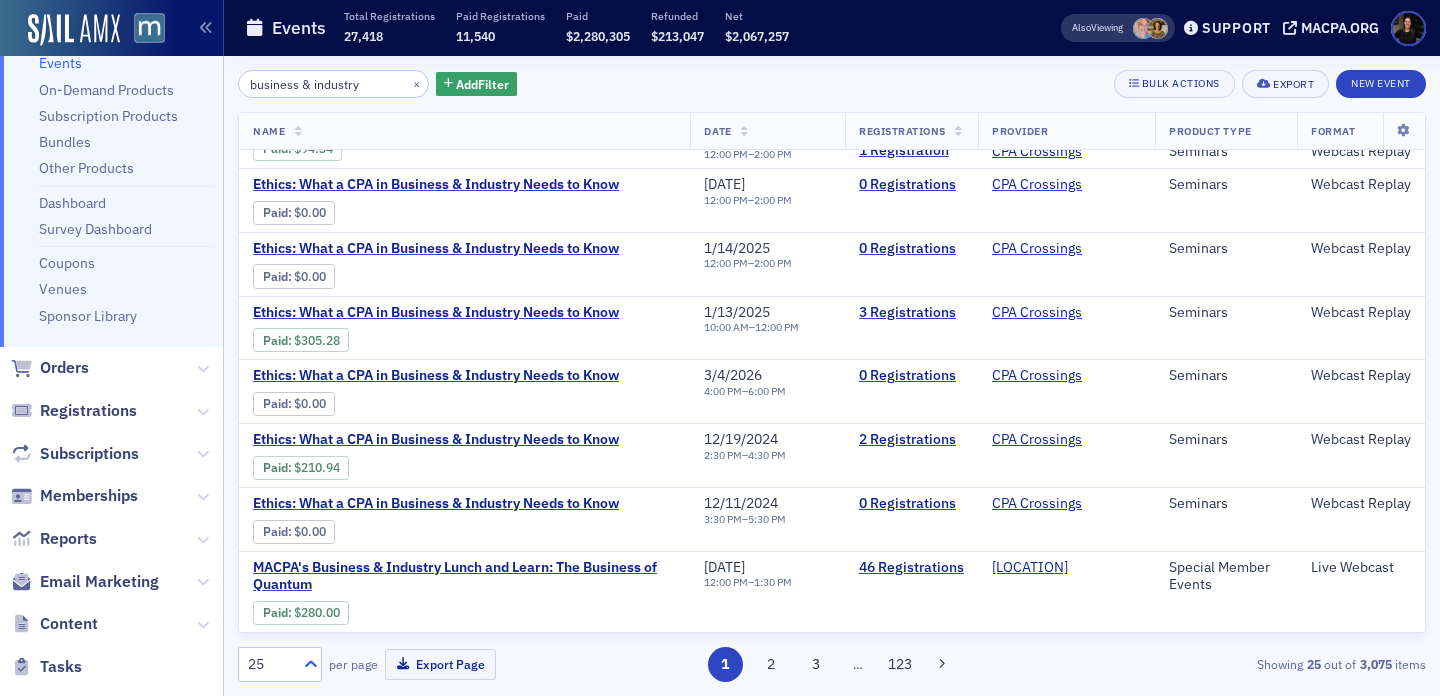 click 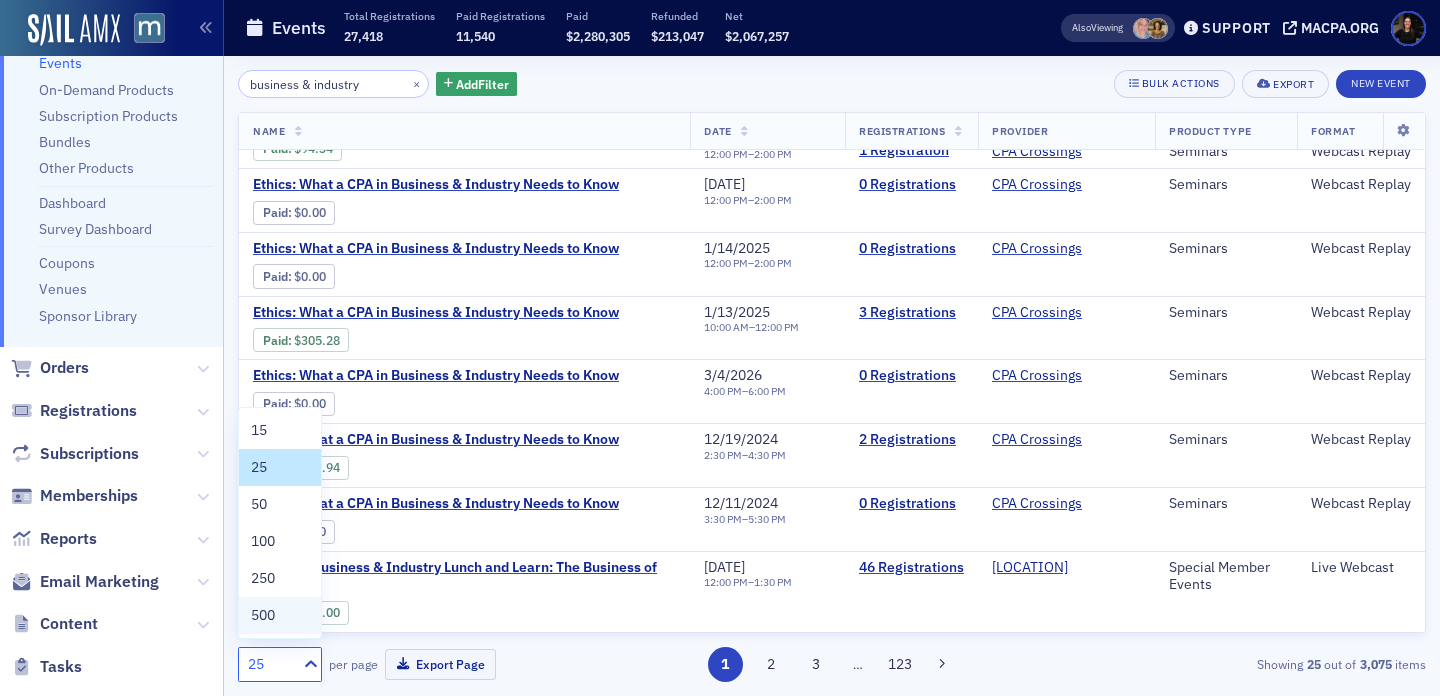 click on "500" at bounding box center [263, 615] 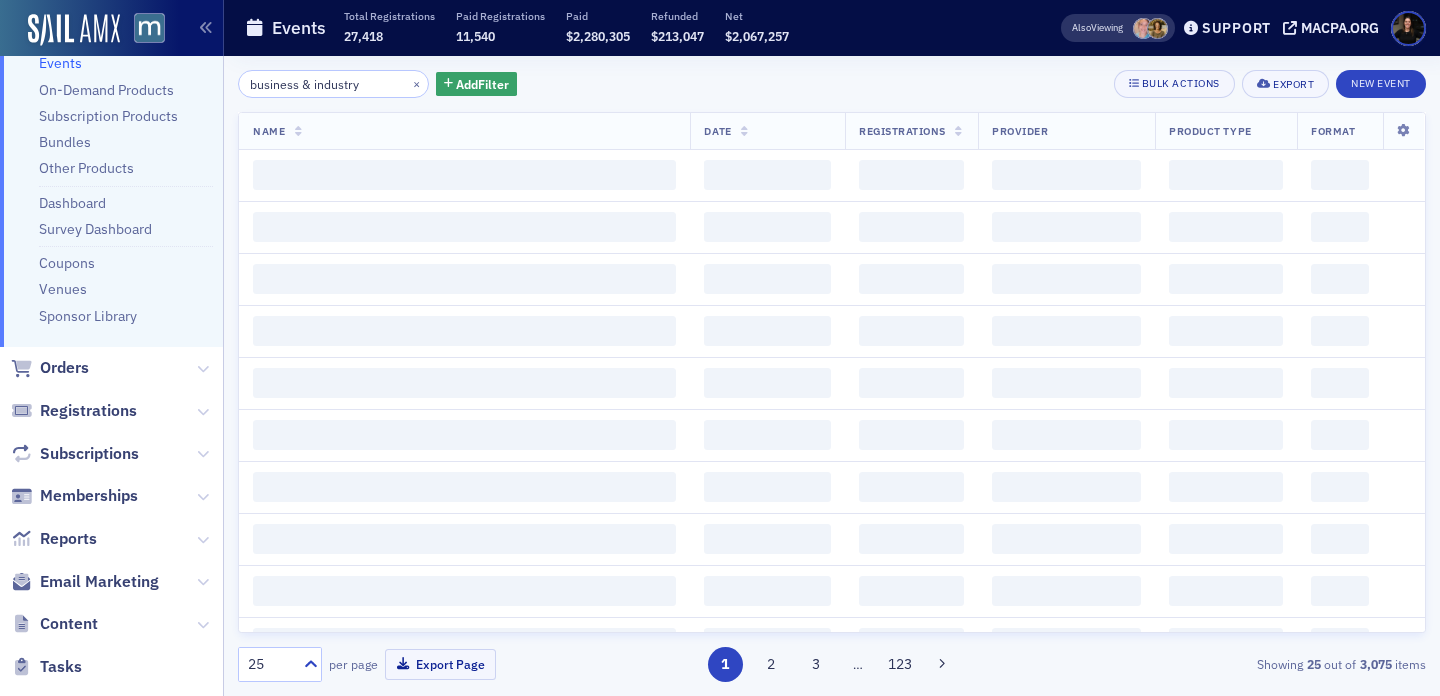 click on "business & industry × Add  Filter Bulk Actions Export New Event" 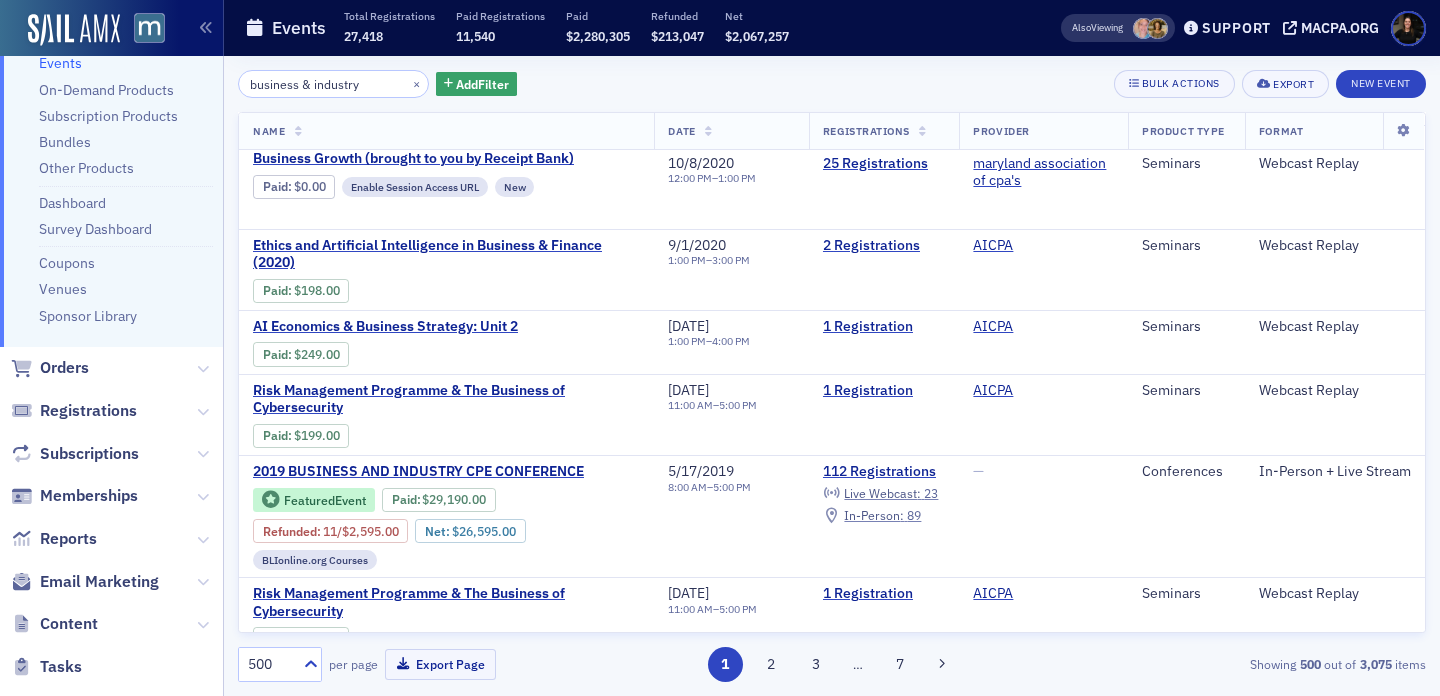 scroll, scrollTop: 10897, scrollLeft: 0, axis: vertical 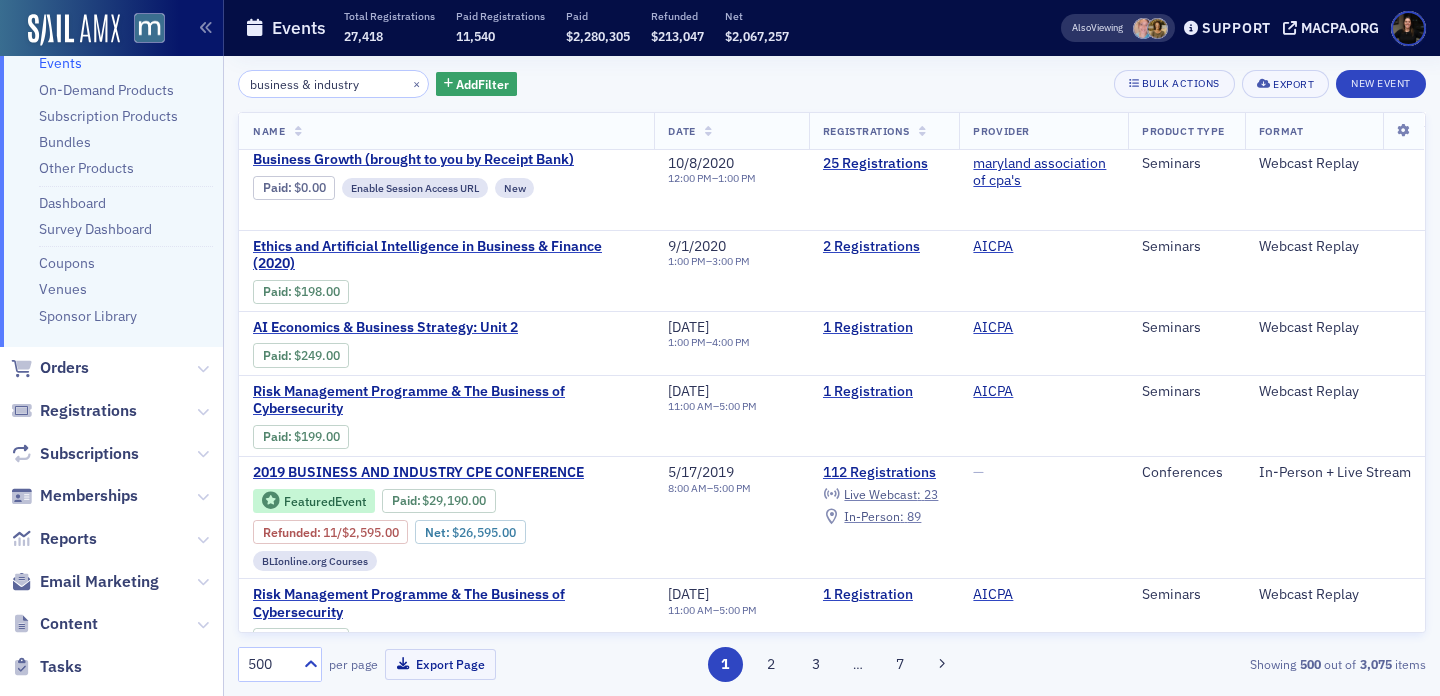 click on "117   Registrations" 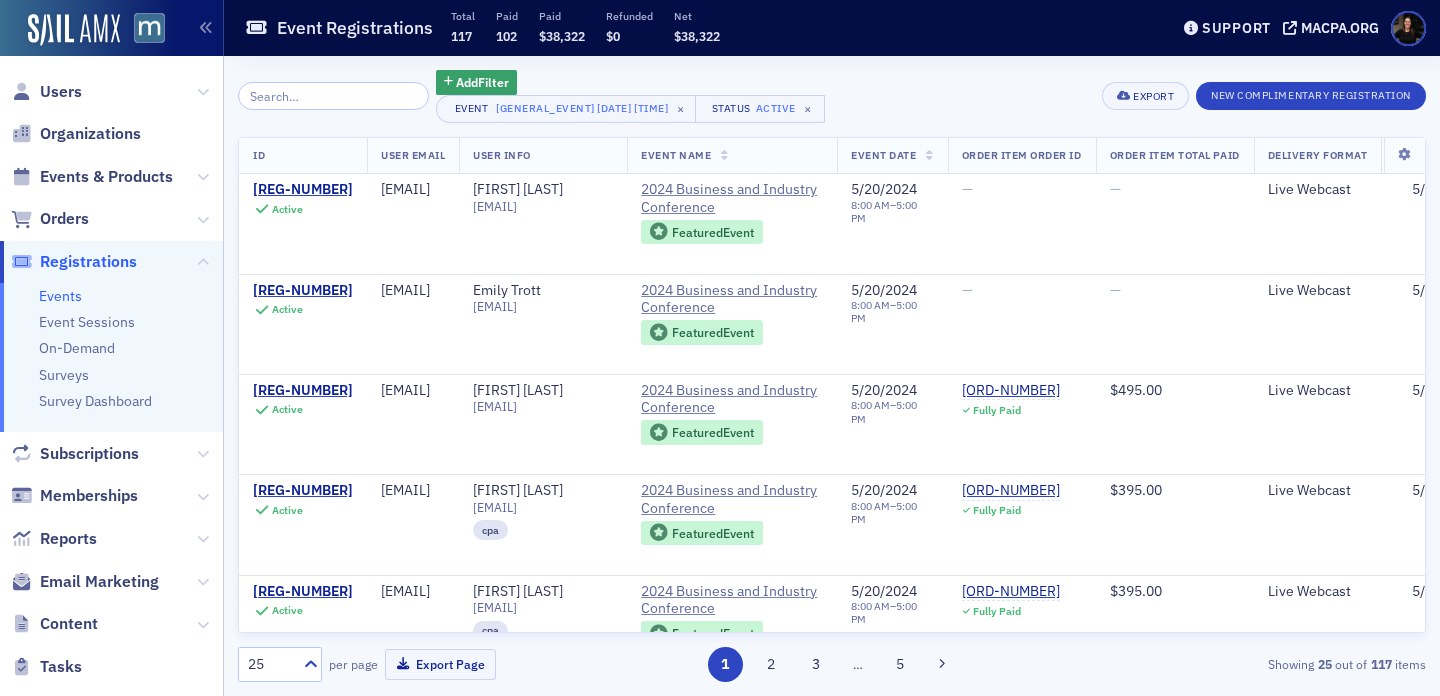 scroll, scrollTop: 0, scrollLeft: 0, axis: both 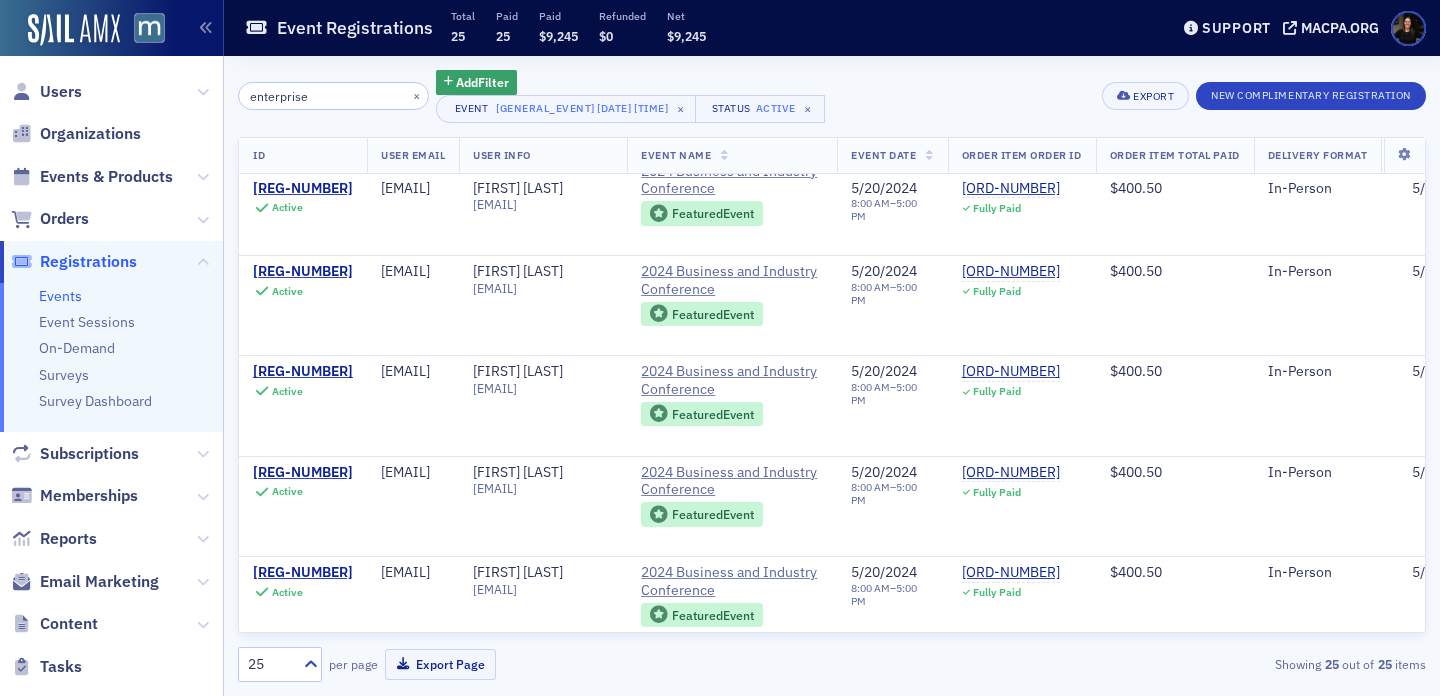 type on "enterprise" 